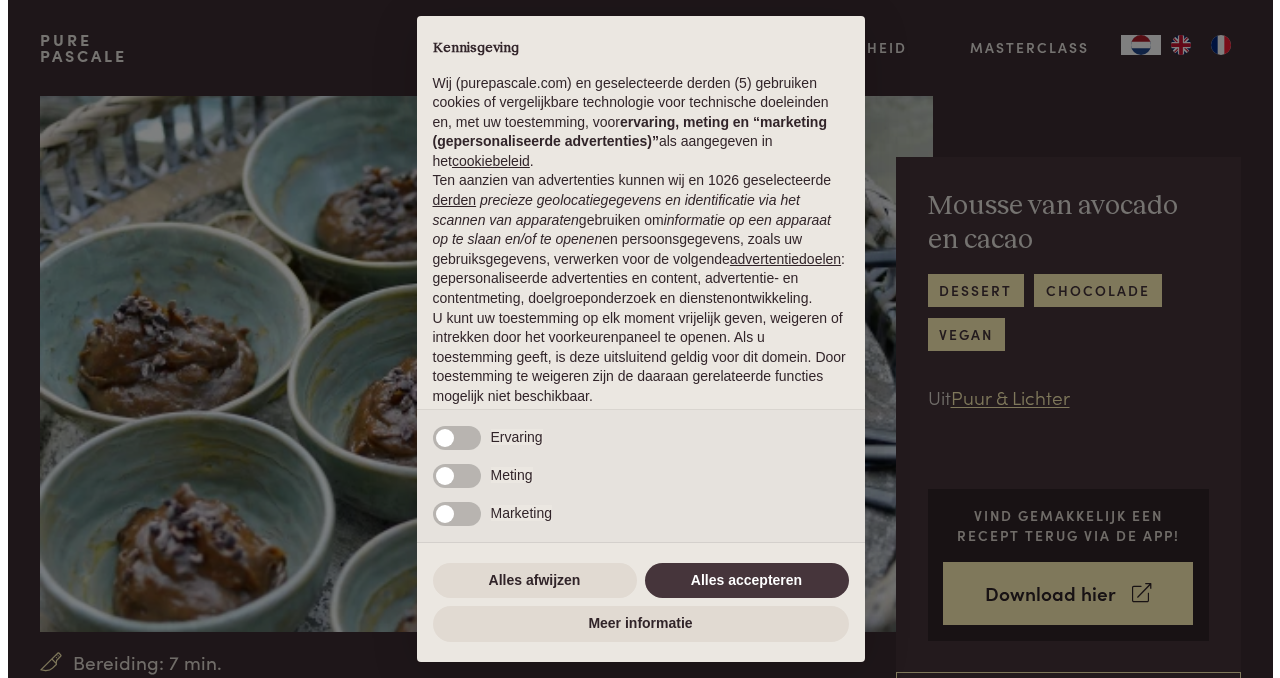 scroll, scrollTop: 0, scrollLeft: 0, axis: both 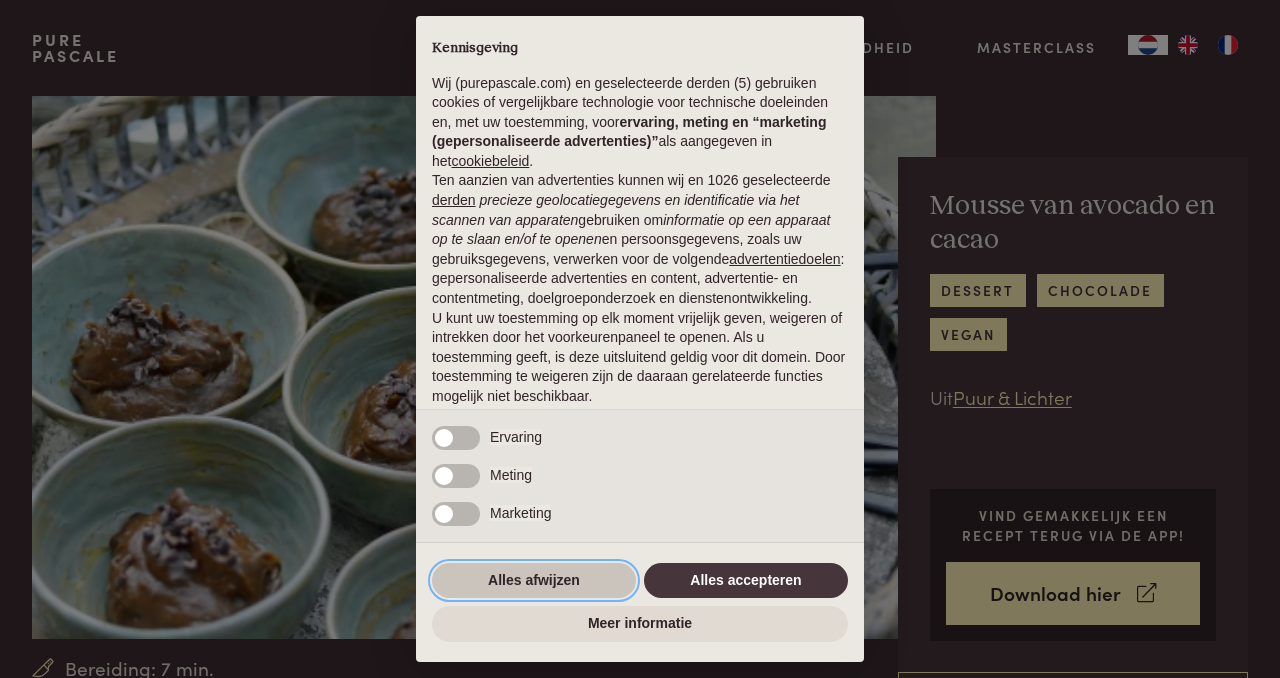 click on "Alles afwijzen" at bounding box center (534, 581) 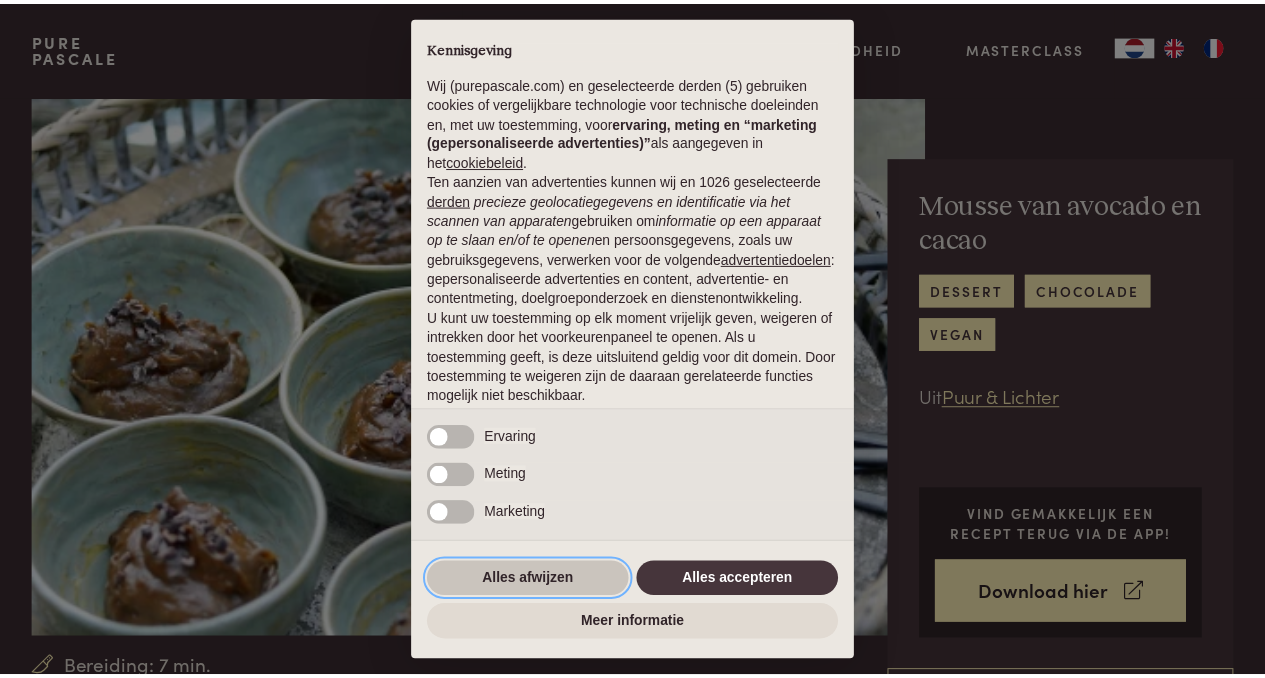 scroll, scrollTop: 126, scrollLeft: 0, axis: vertical 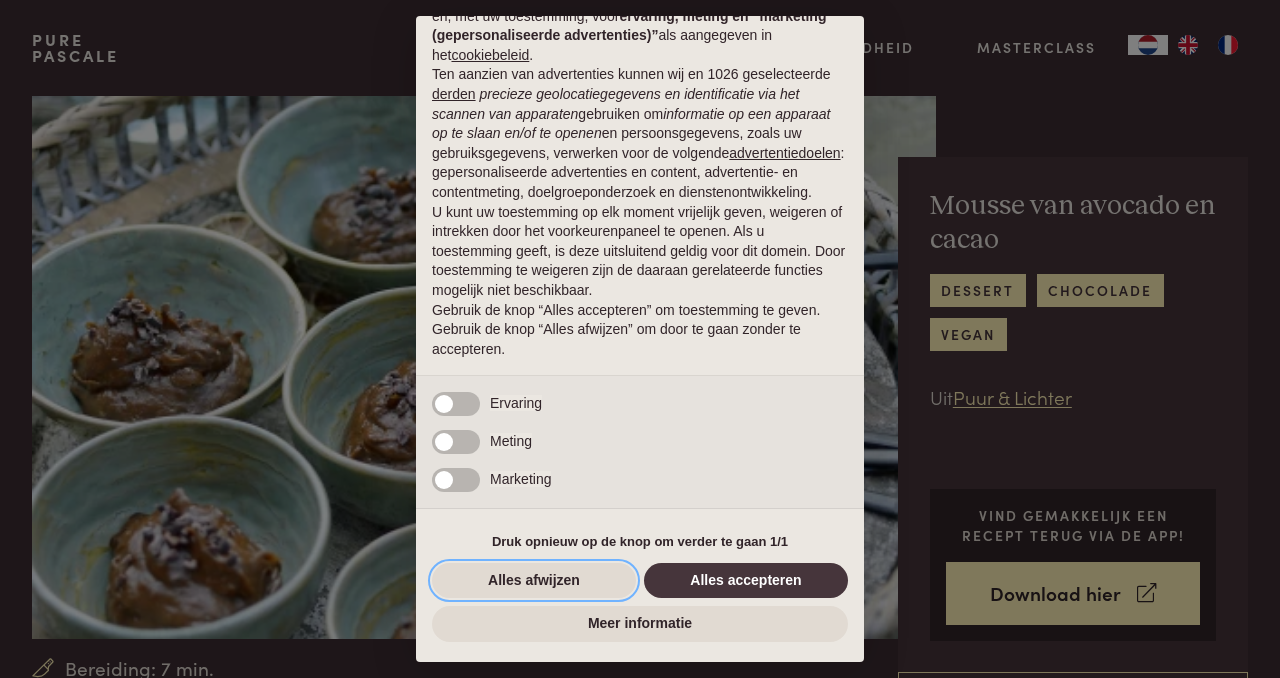 click on "Alles afwijzen" at bounding box center [534, 581] 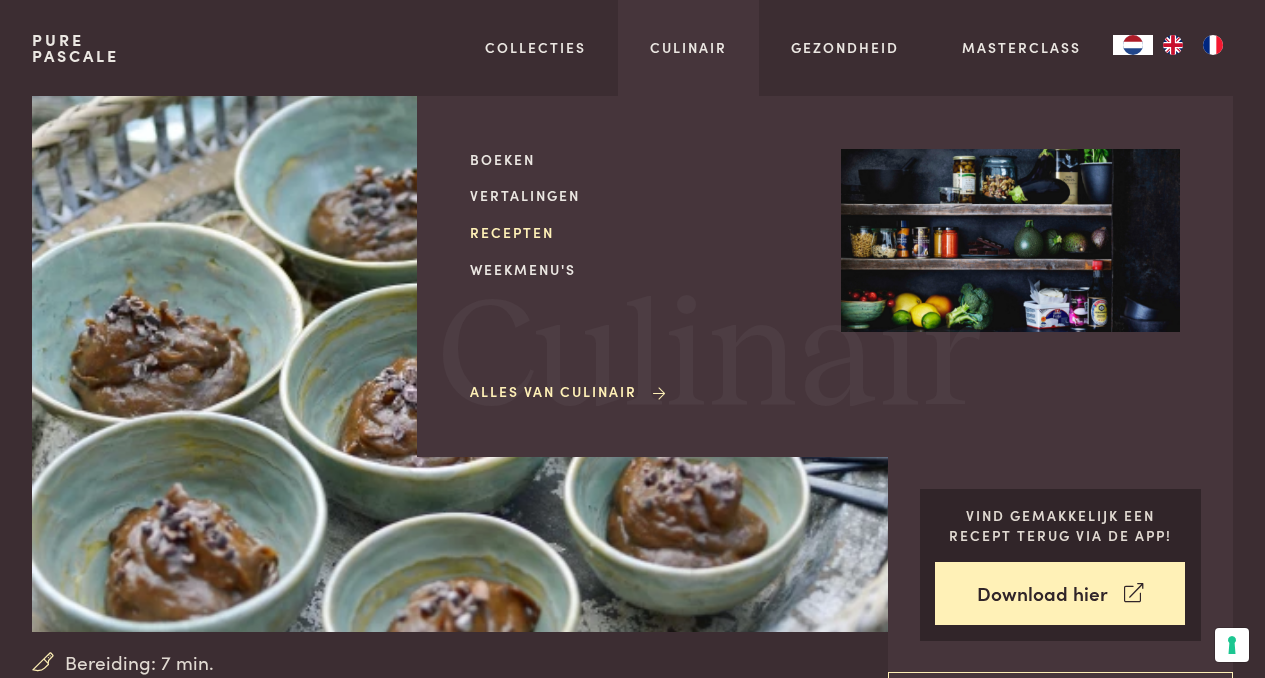click on "Recepten" at bounding box center (639, 232) 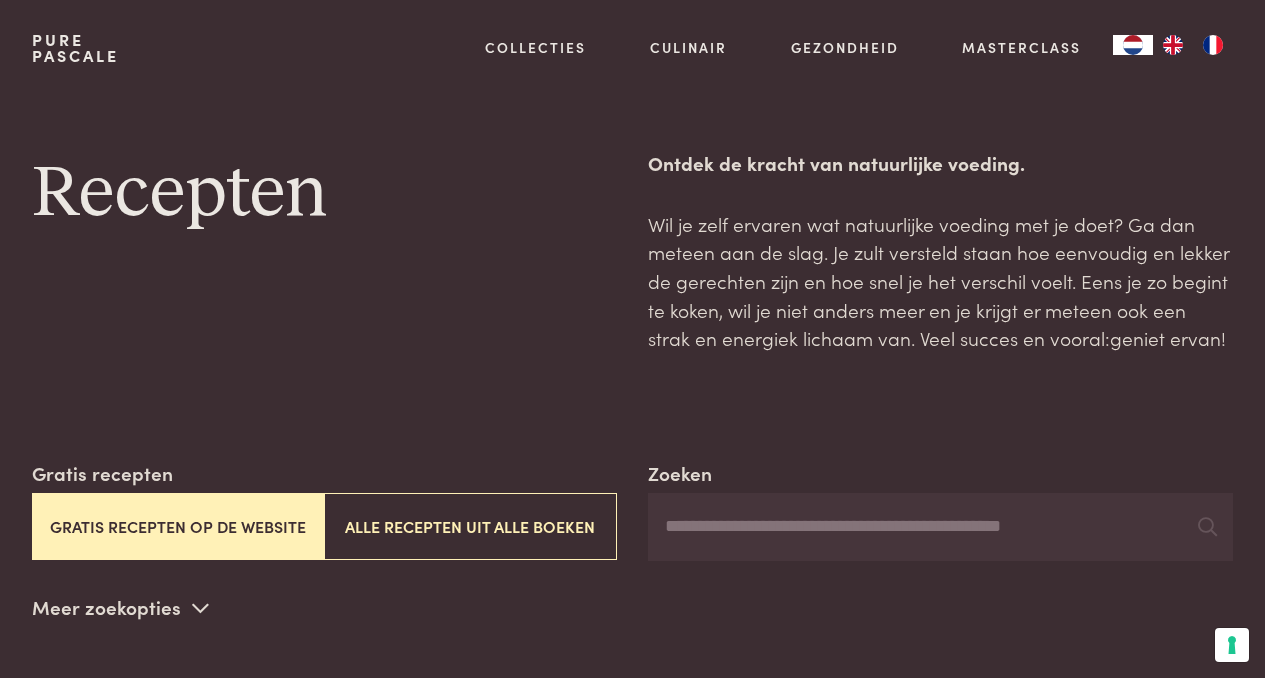 scroll, scrollTop: 0, scrollLeft: 0, axis: both 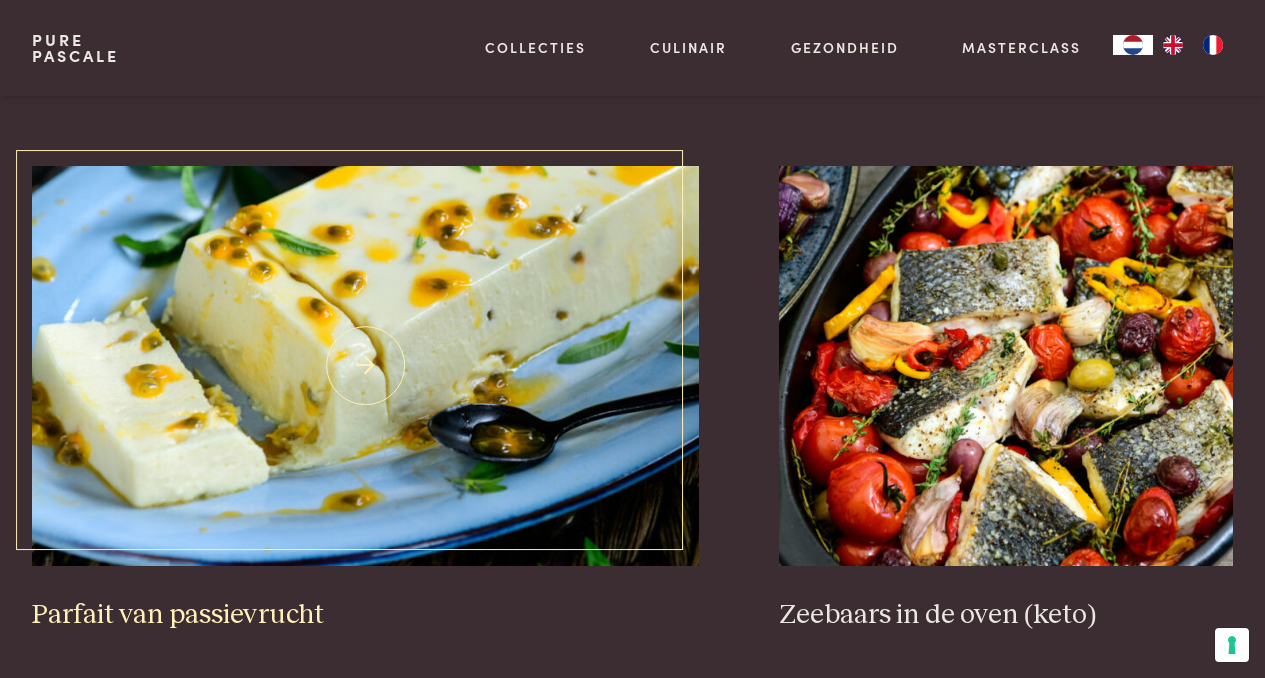 click at bounding box center [366, 366] 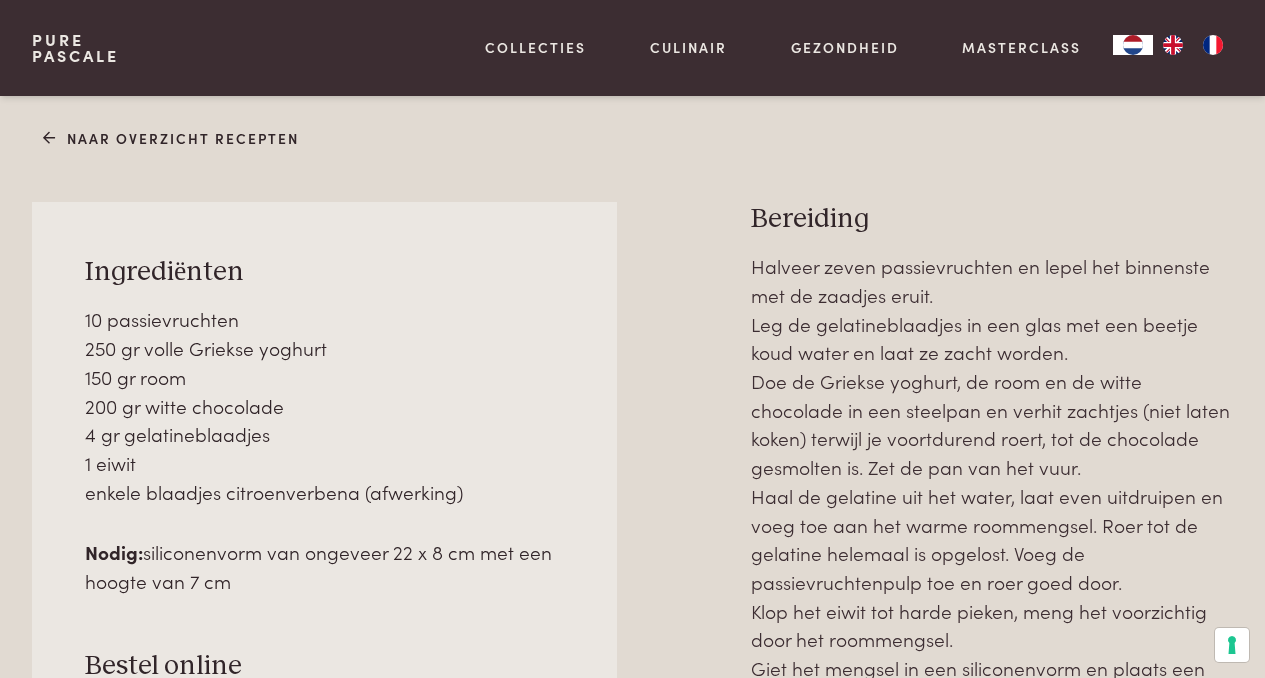 scroll, scrollTop: 677, scrollLeft: 0, axis: vertical 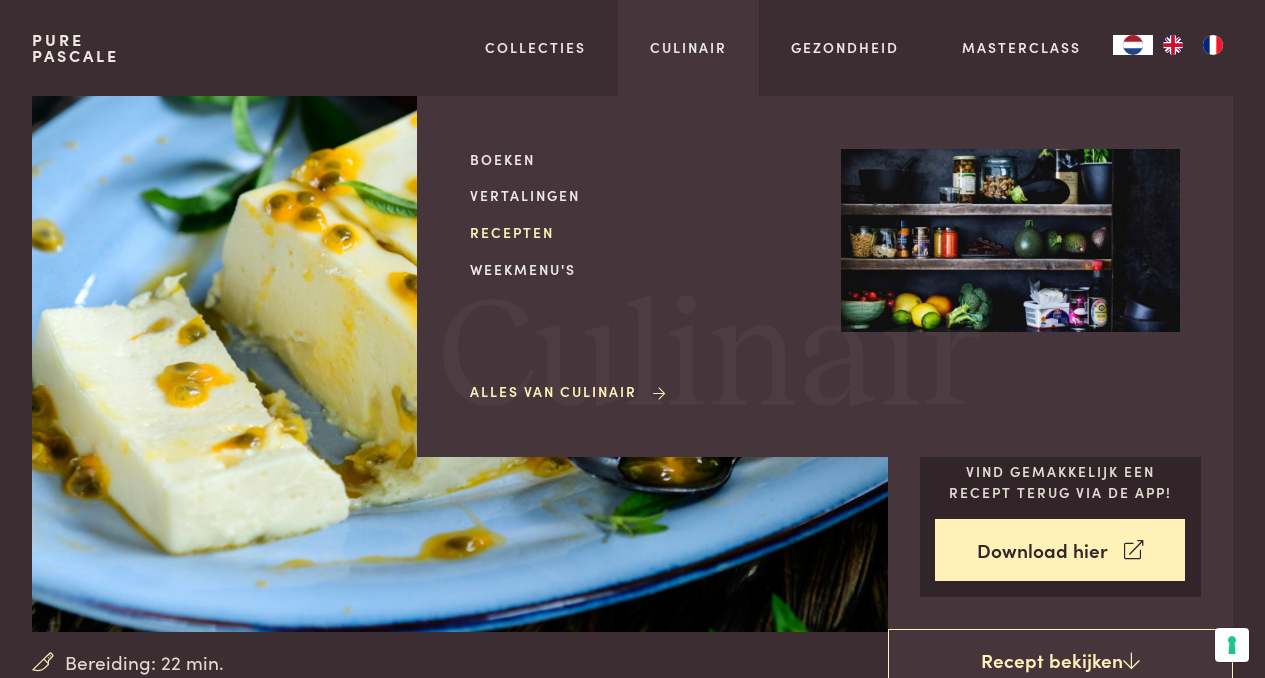 click on "Recepten" at bounding box center (639, 232) 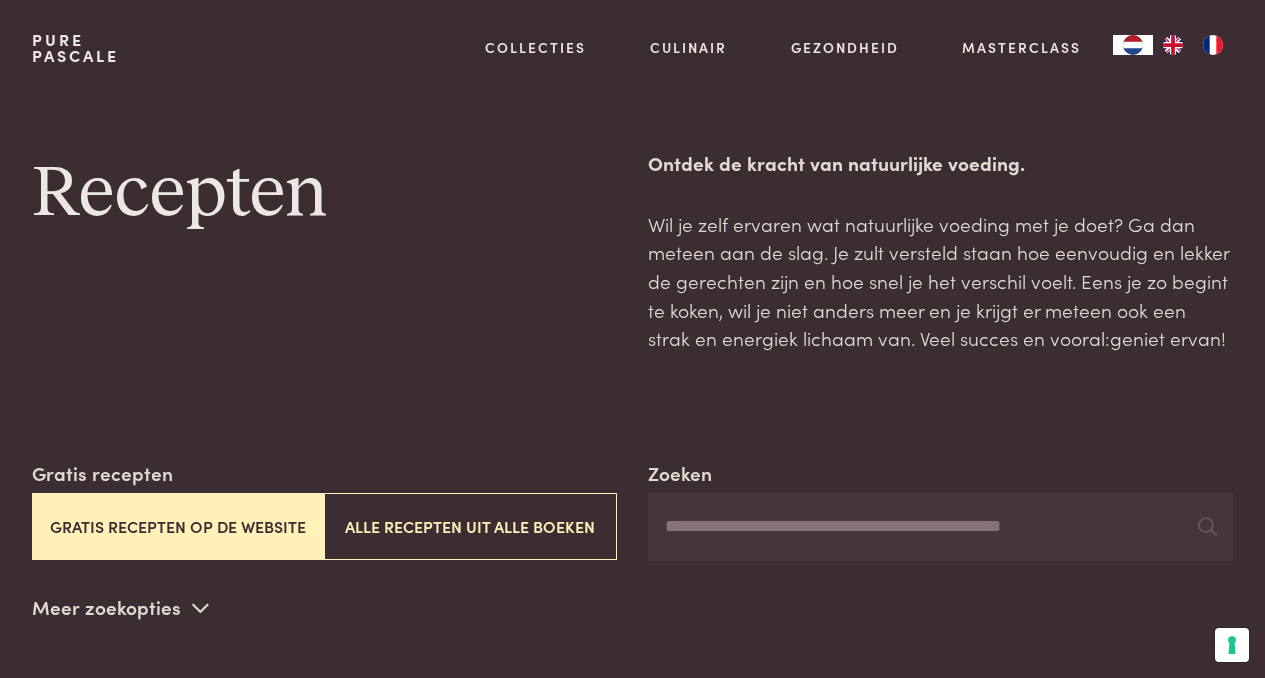 scroll, scrollTop: 0, scrollLeft: 0, axis: both 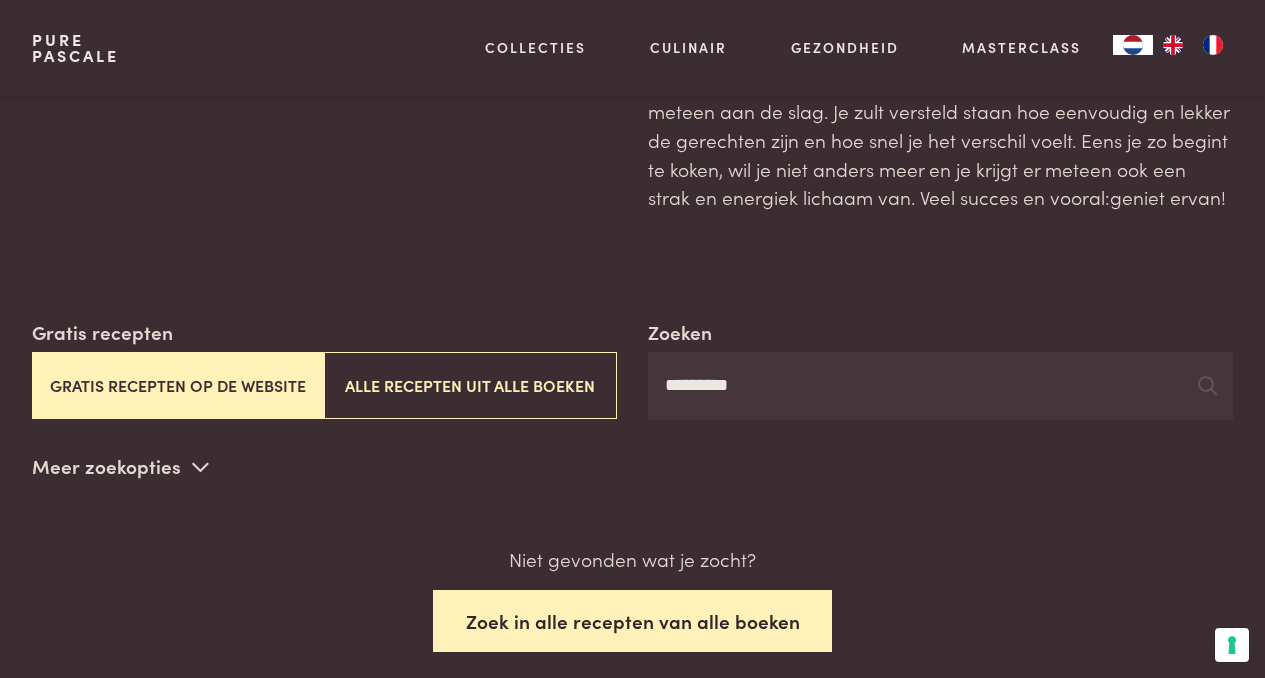 click on "Zoek in  alle recepten van alle boeken" at bounding box center (633, 621) 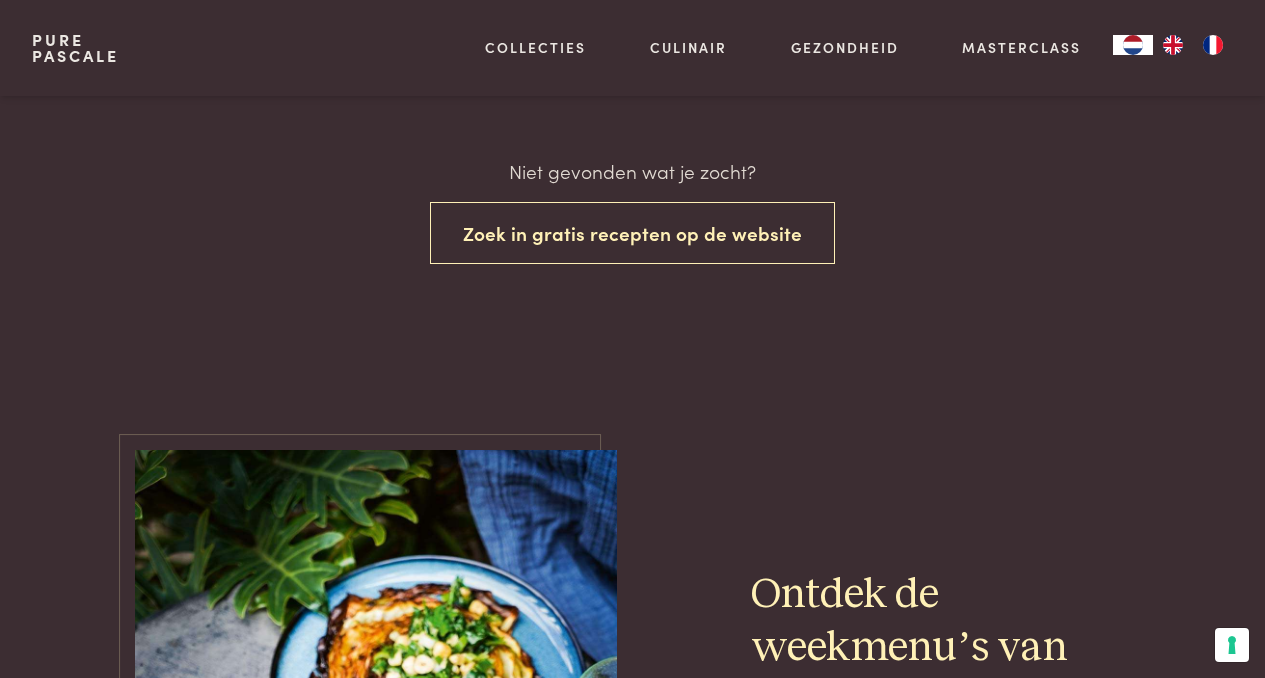 scroll, scrollTop: 66, scrollLeft: 0, axis: vertical 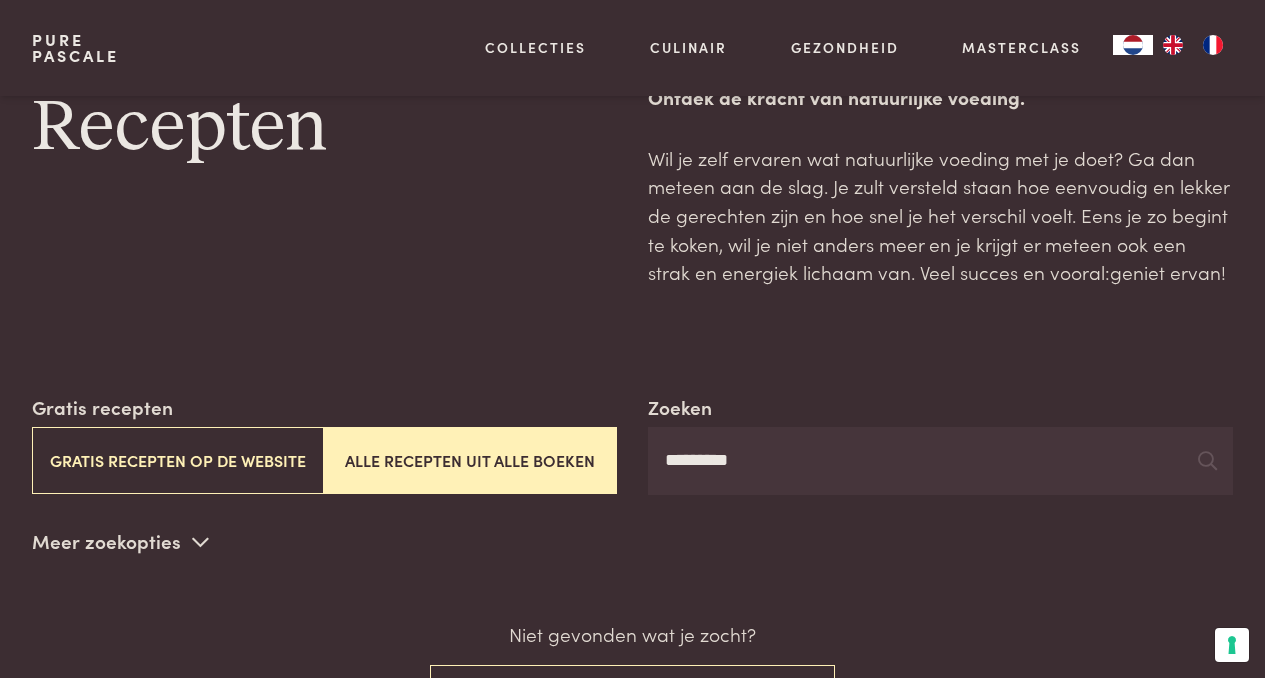 click on "*********" at bounding box center (940, 461) 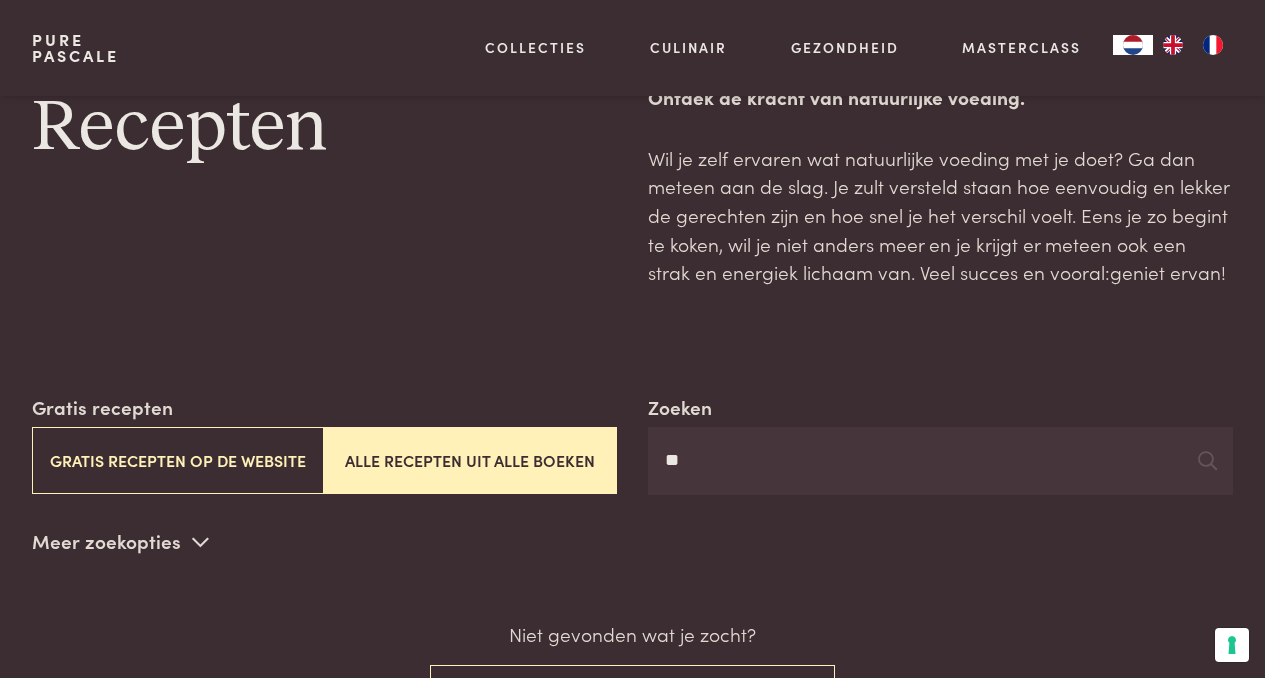type on "*" 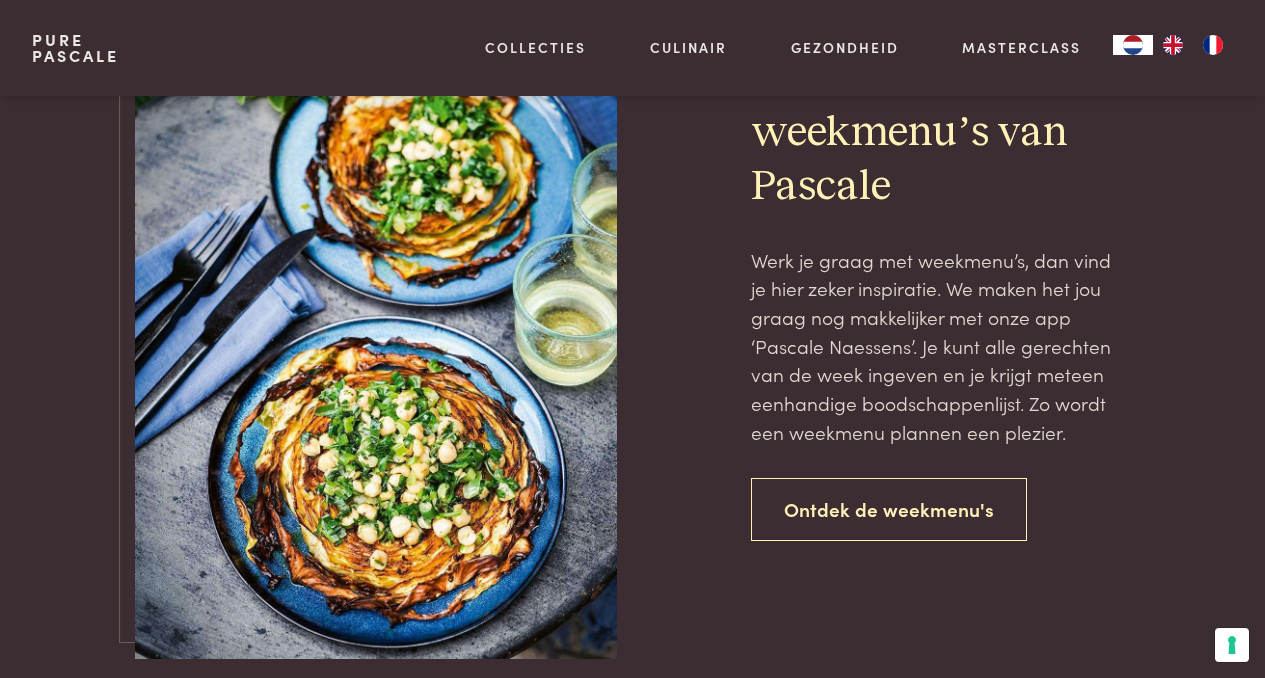 scroll, scrollTop: 1502, scrollLeft: 0, axis: vertical 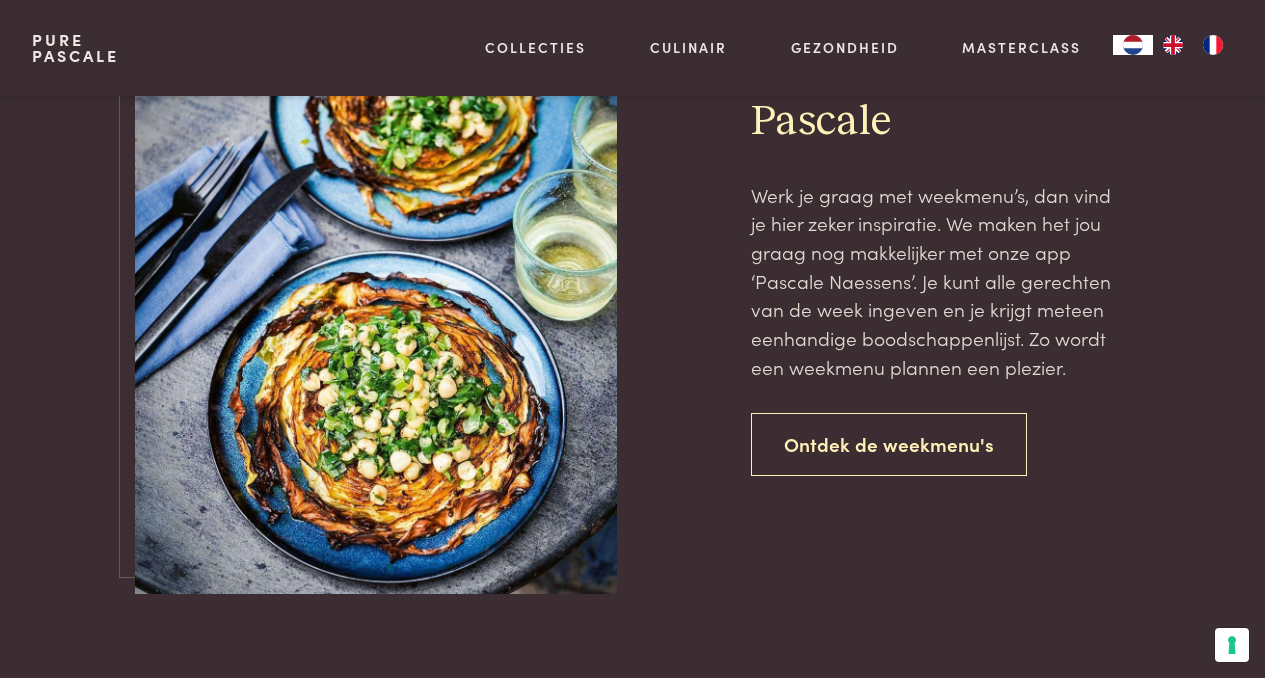 type on "*****" 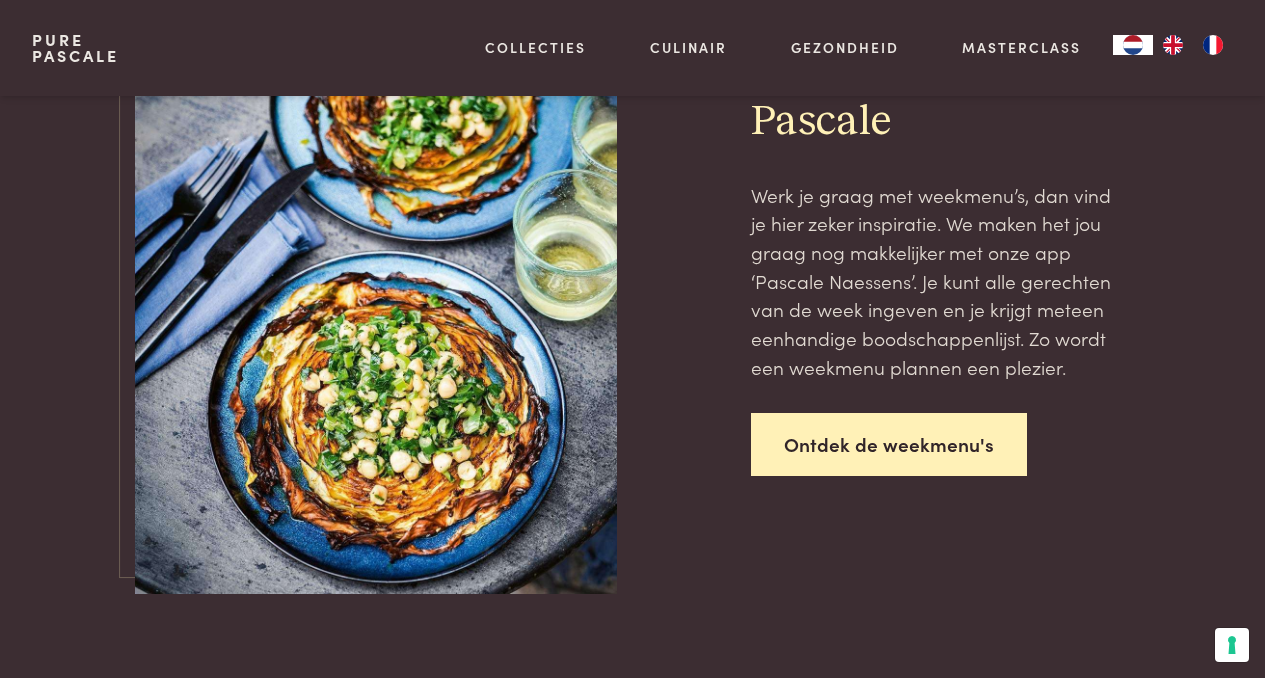 click on "Ontdek de weekmenu's" at bounding box center [889, 444] 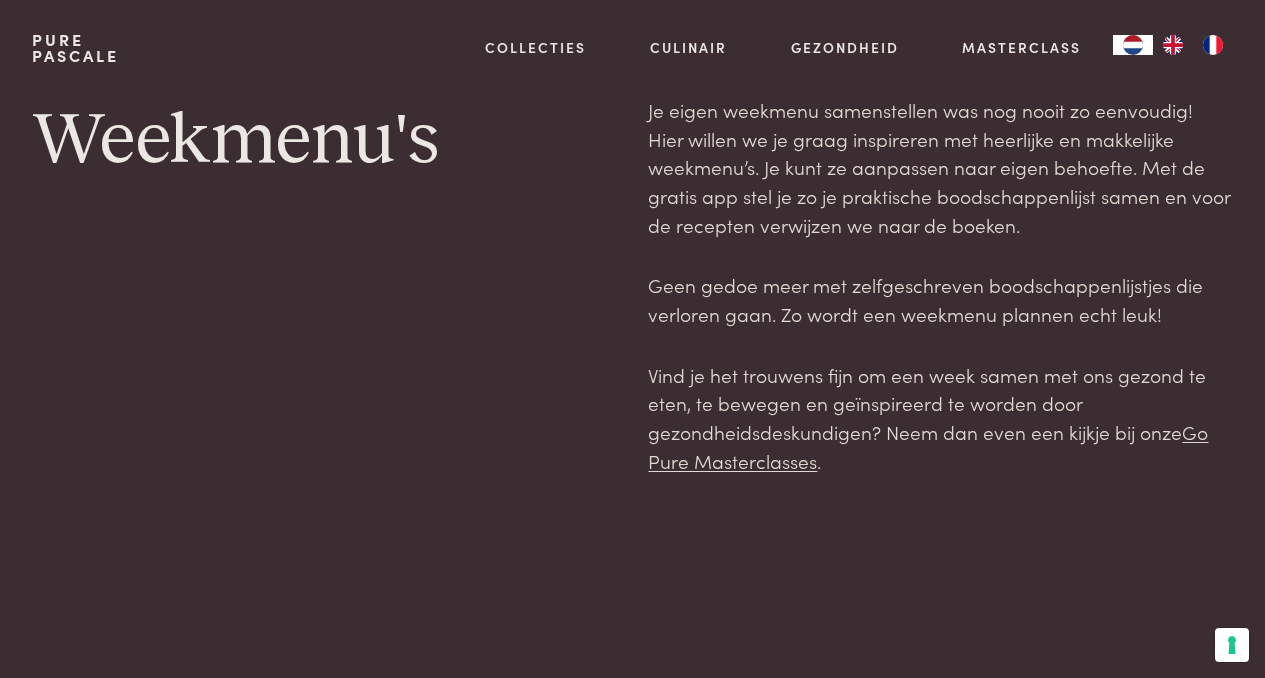 scroll, scrollTop: 0, scrollLeft: 0, axis: both 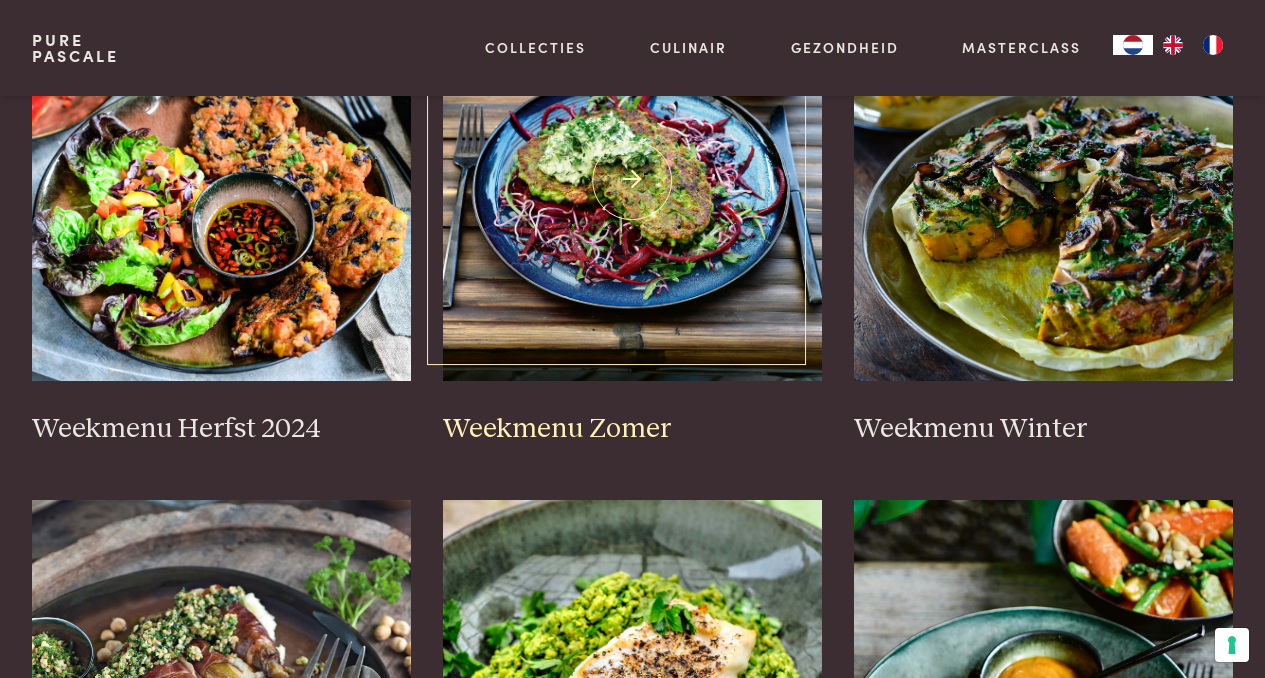 click at bounding box center (632, 181) 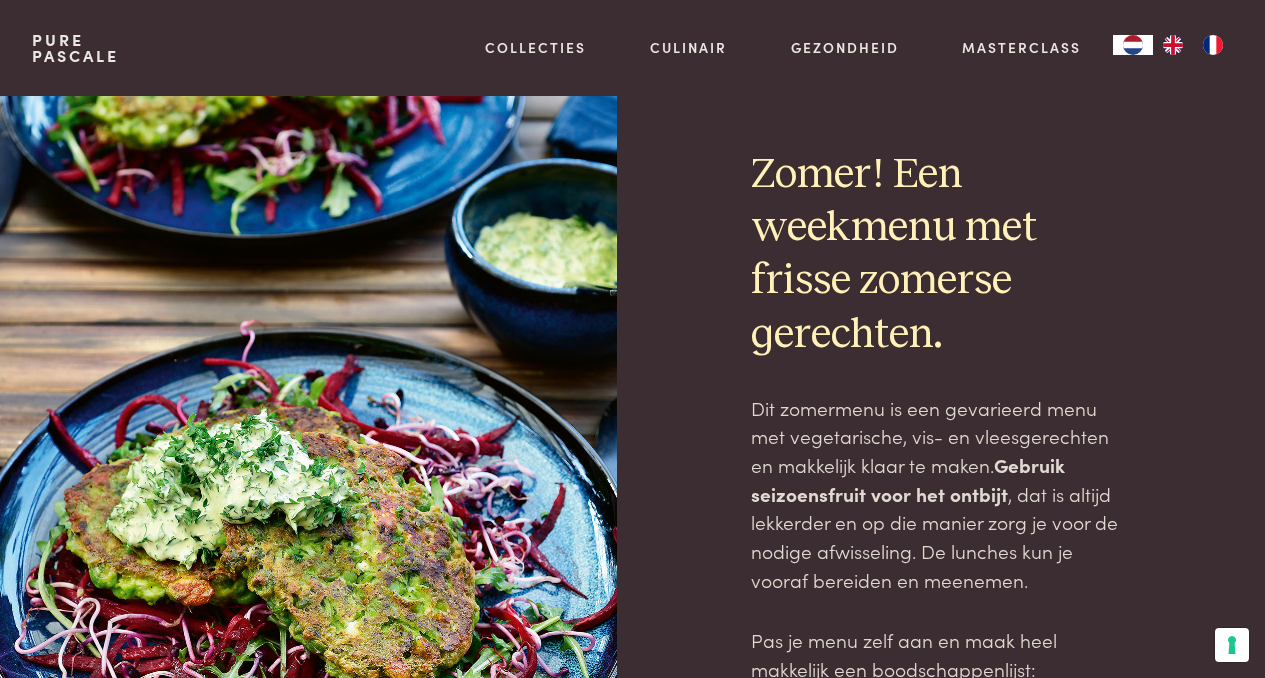 scroll, scrollTop: 0, scrollLeft: 0, axis: both 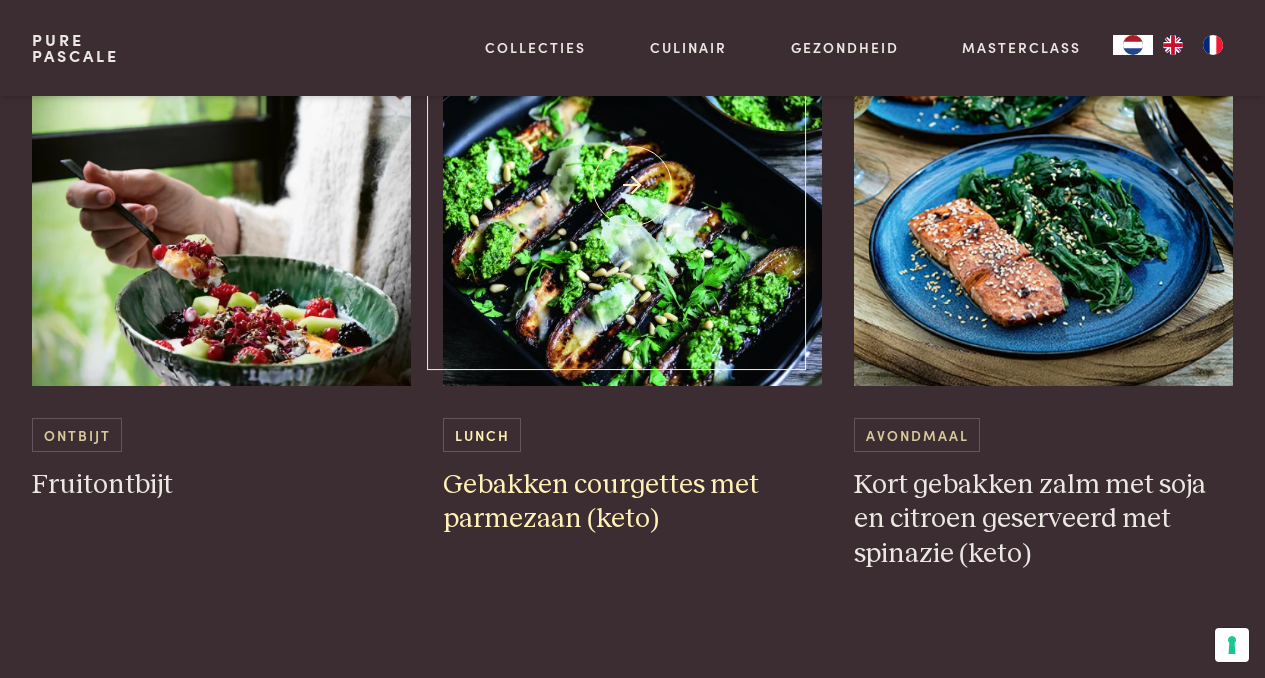 click at bounding box center [632, 186] 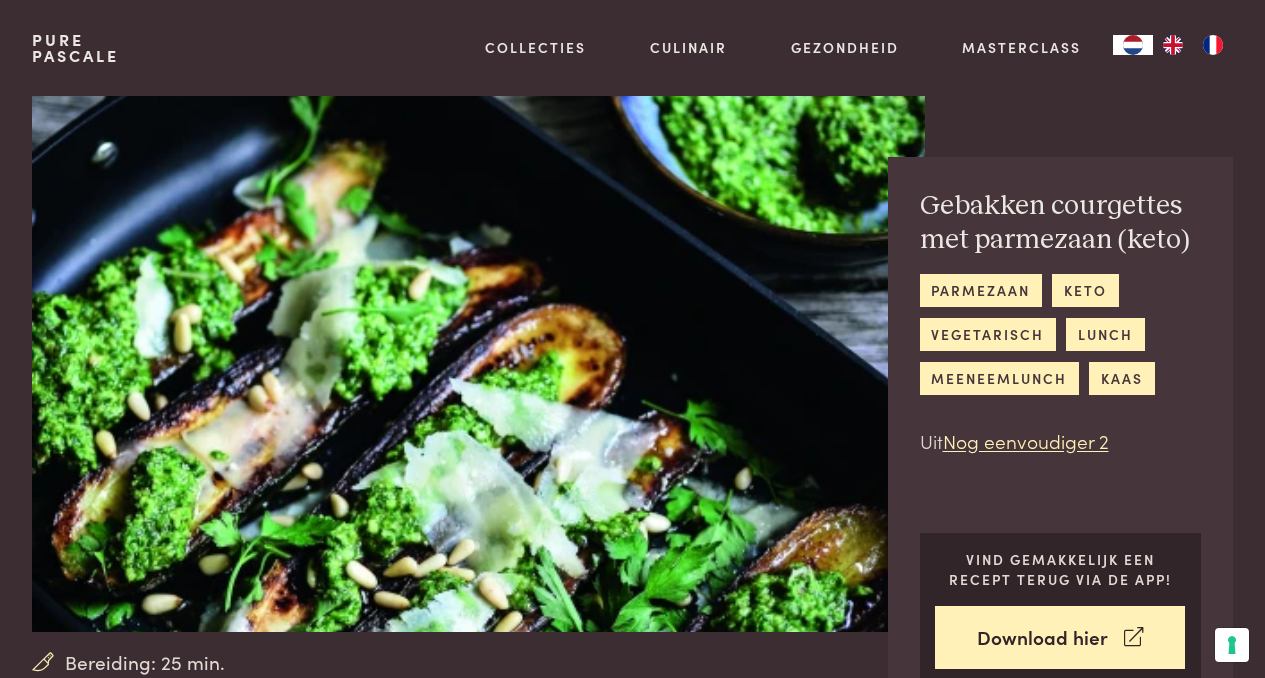 scroll, scrollTop: 0, scrollLeft: 0, axis: both 